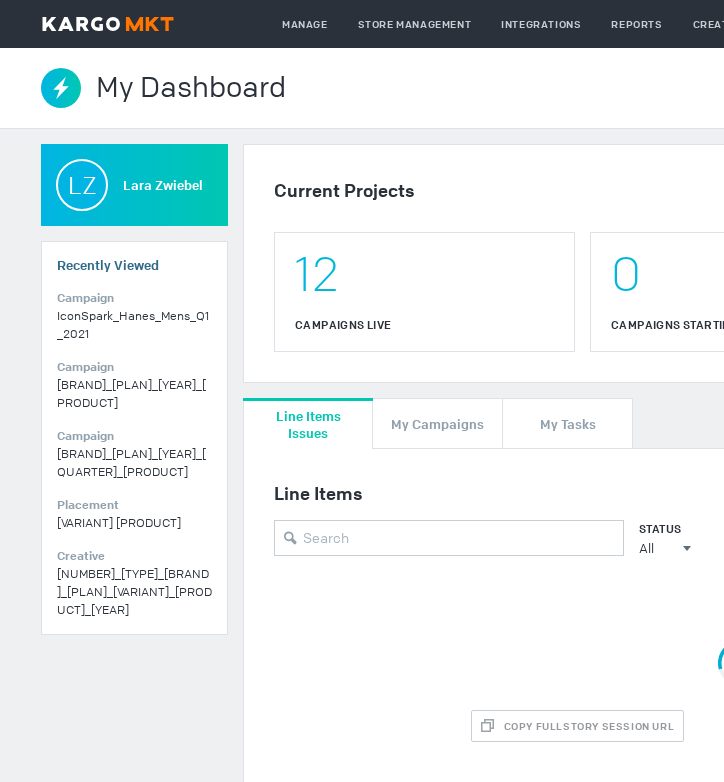 scroll, scrollTop: 0, scrollLeft: 0, axis: both 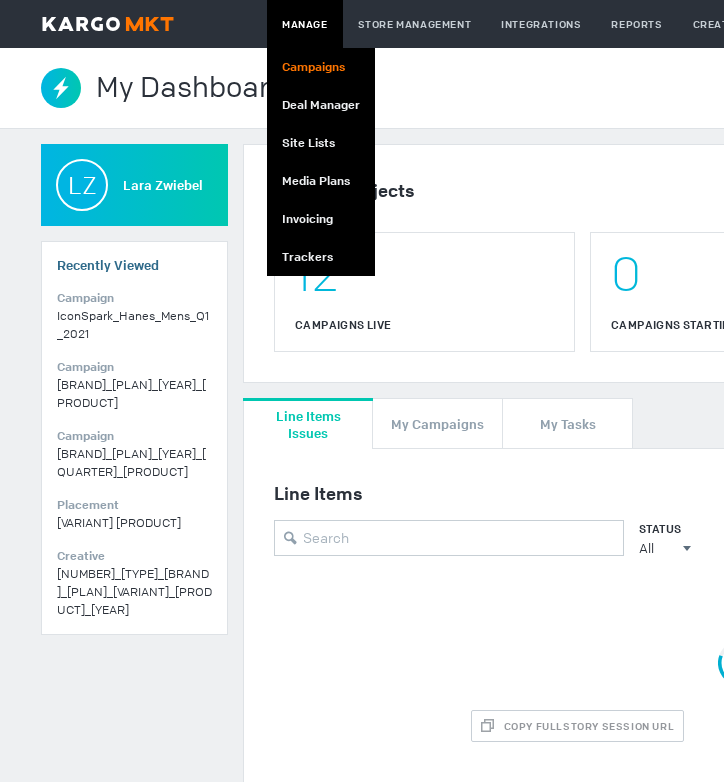 click on "Campaigns" at bounding box center (321, 67) 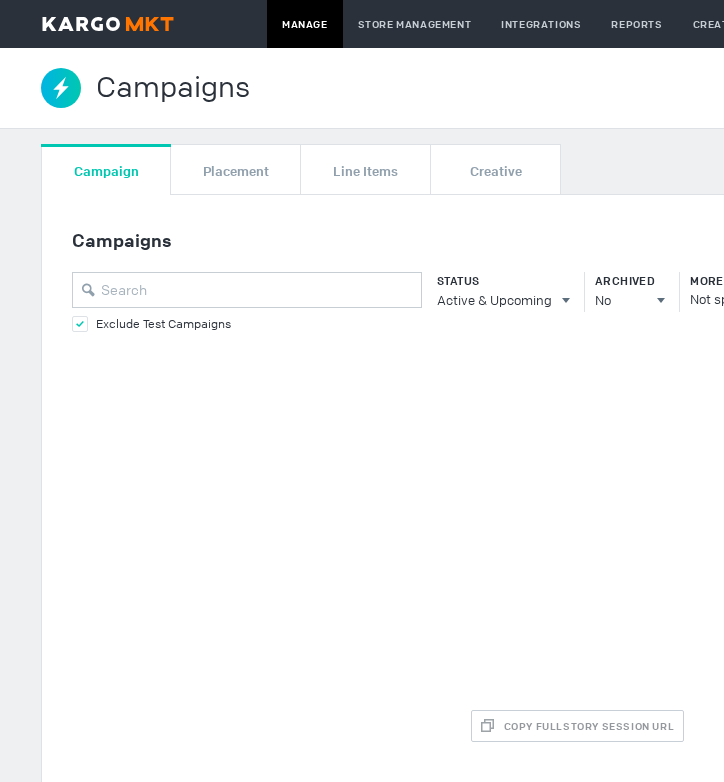 scroll, scrollTop: 0, scrollLeft: 0, axis: both 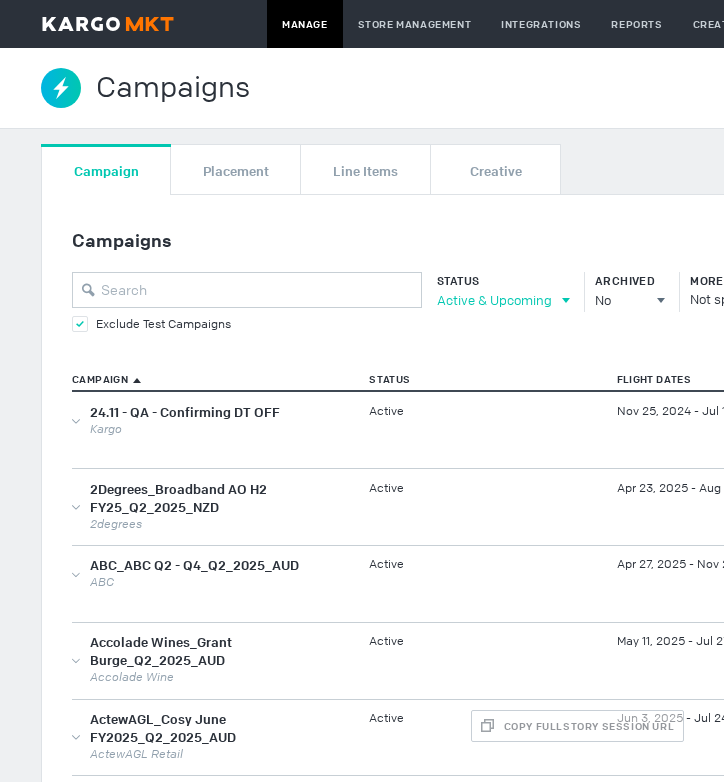 click on "Active & Upcoming" at bounding box center [494, 300] 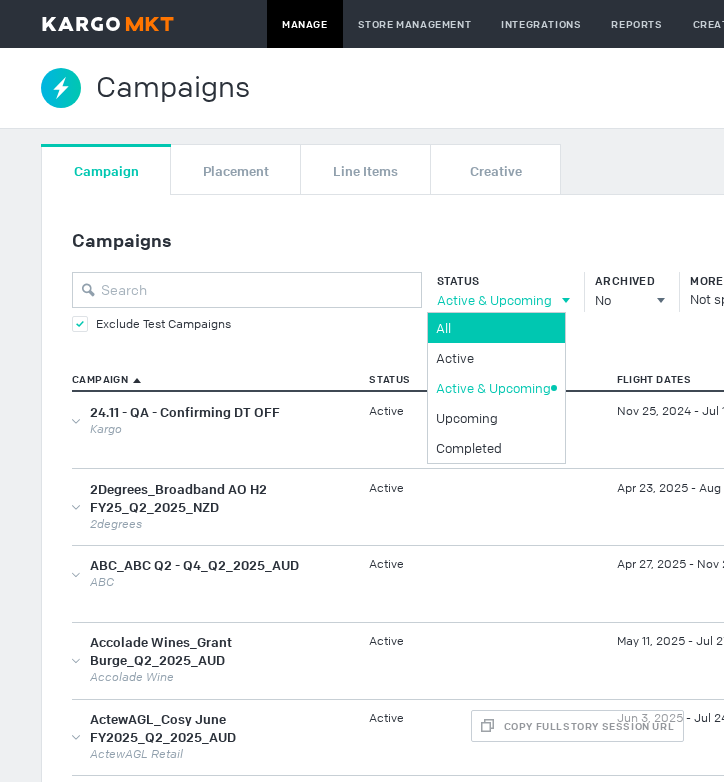 click on "All" at bounding box center [493, 328] 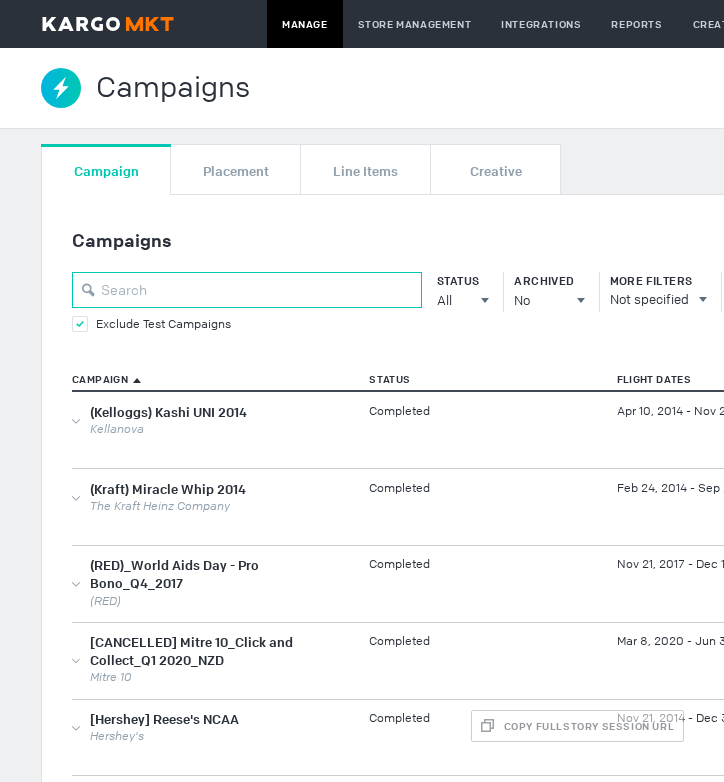 click at bounding box center [247, 290] 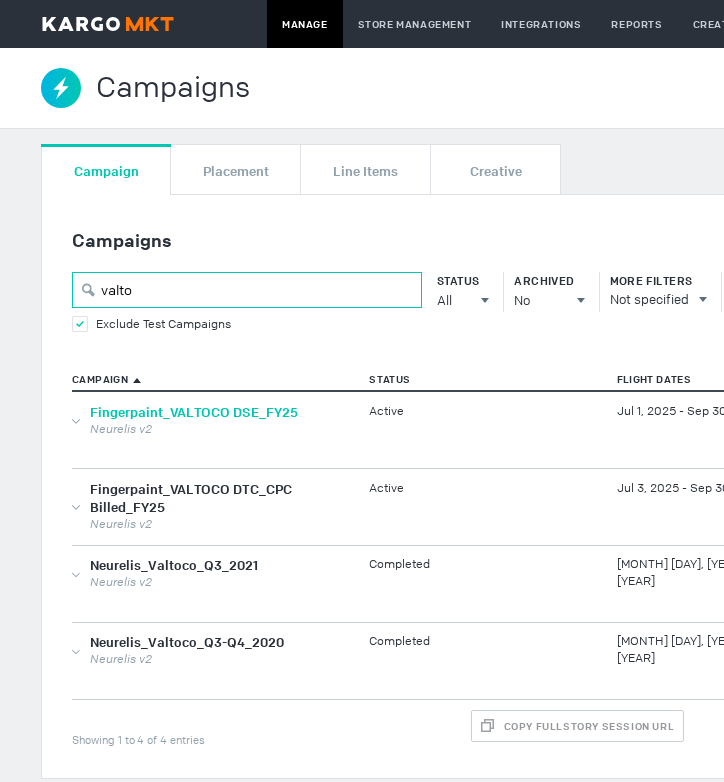 type on "valto" 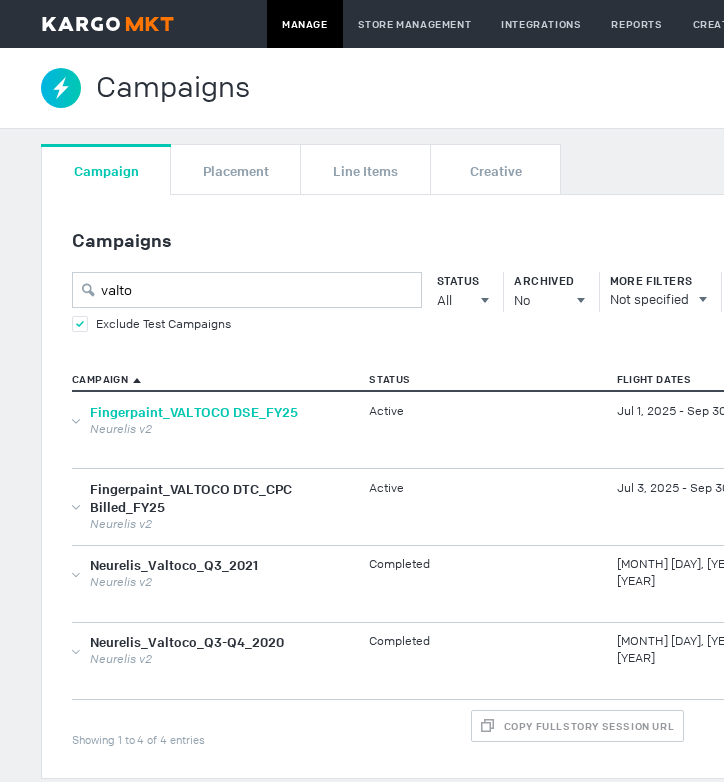 click on "Fingerpaint_VALTOCO DSE_FY25" at bounding box center (194, 412) 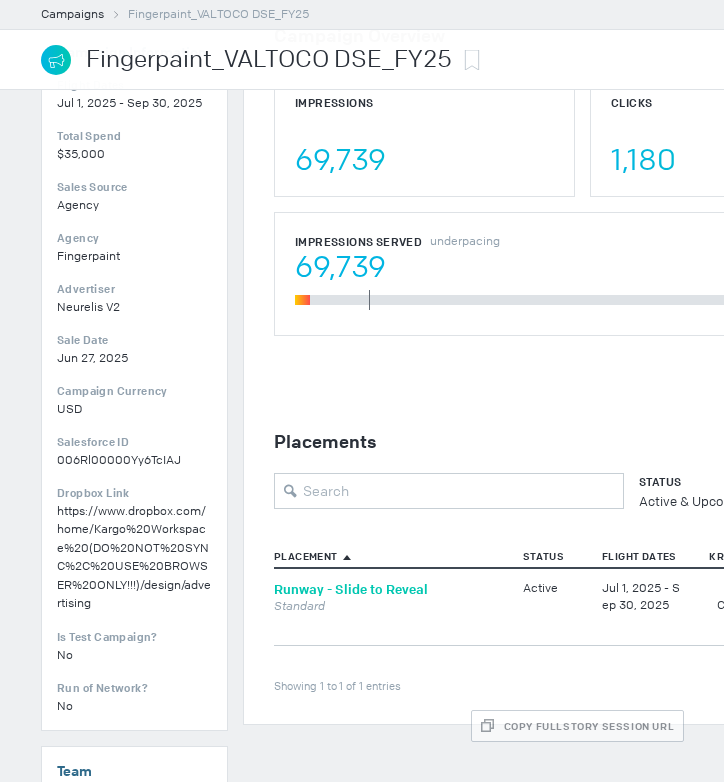 click on "Runway - Slide to Reveal" at bounding box center (351, 589) 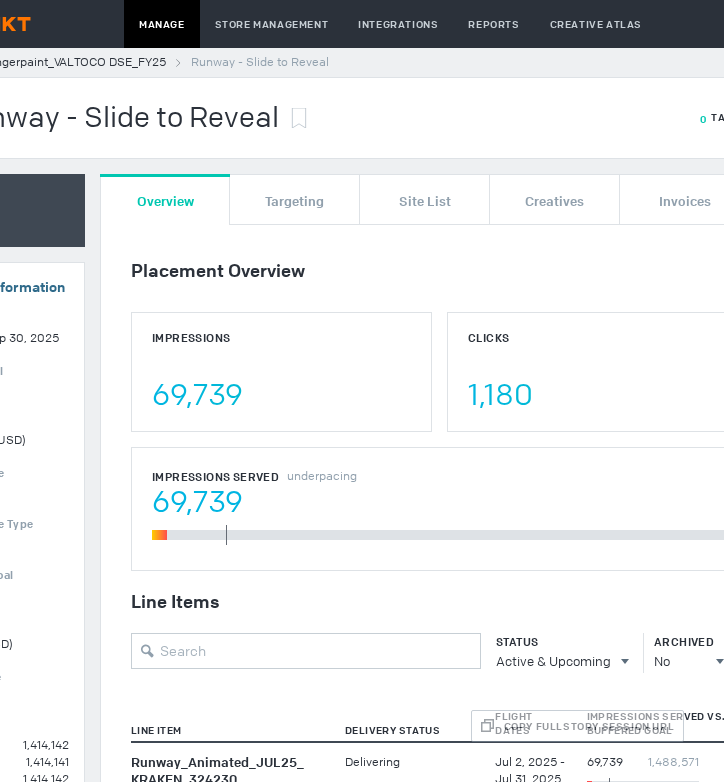 scroll, scrollTop: 0, scrollLeft: 152, axis: horizontal 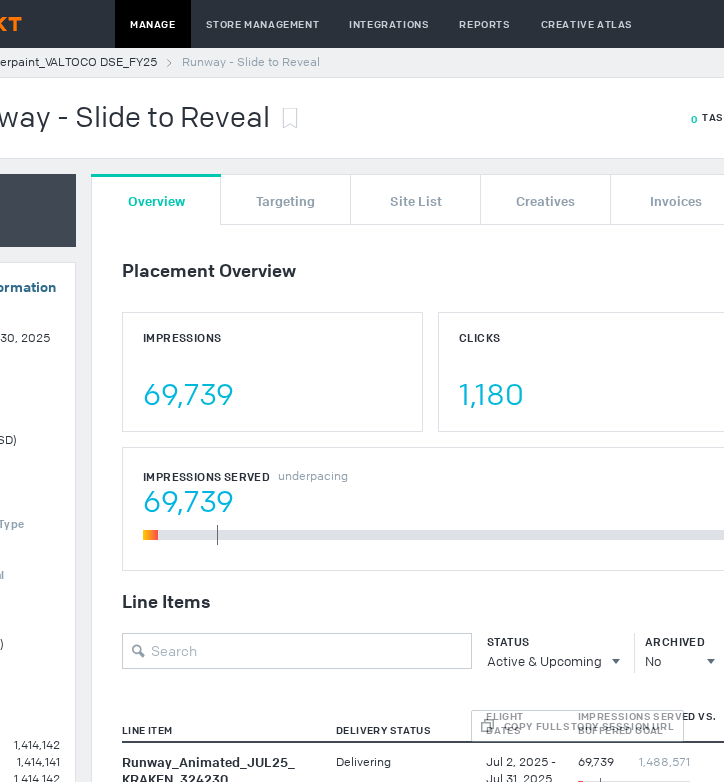 click on "Placement Overview Impressions 69,739  Clicks 1,180  CTR 1.69% Impressions Served underpacing Impression Goal: 4,242,425 69,739 19.73%   353,535 Line Items   Add Line Item     Status Active & Upcoming All All Active Active & Upcoming Upcoming Completed Archived No All No Yes Line Item Delivery Status Flight Dates Impressions Served vs. Buffered Goal Impression Goal ECPM Projection of what the final average CPM will be when the line item has completed. CTR Sync Actions Showing 1 to 3 of 3 entries Runway_ Animated_ JUL25_ KRAKEN_ 324230 Custom Site List Delivering Jul 2, 2025 - Jul 31, 2025 69,739 1,488,571   303,079 23% 1,414,142 +5.00% buffer 7.84 USD 1.69% Synced This item is synced with the Ad Server   Actions Priority: 1   Delivery Rate Type: Pace Ahead   Catch Up Behavior: accelerated Runway_ Animated_ AUG25_ KRAKEN_ 324231 Custom Site List Ready Aug 1, 2025 - Aug 31, 2025 0 1,488,569   0 0% 1,414,141 +5.00% buffer 7.84 USD 0.00% Synced This item is synced with the Ad Server   Actions Priority: 1     0" at bounding box center [588, 676] 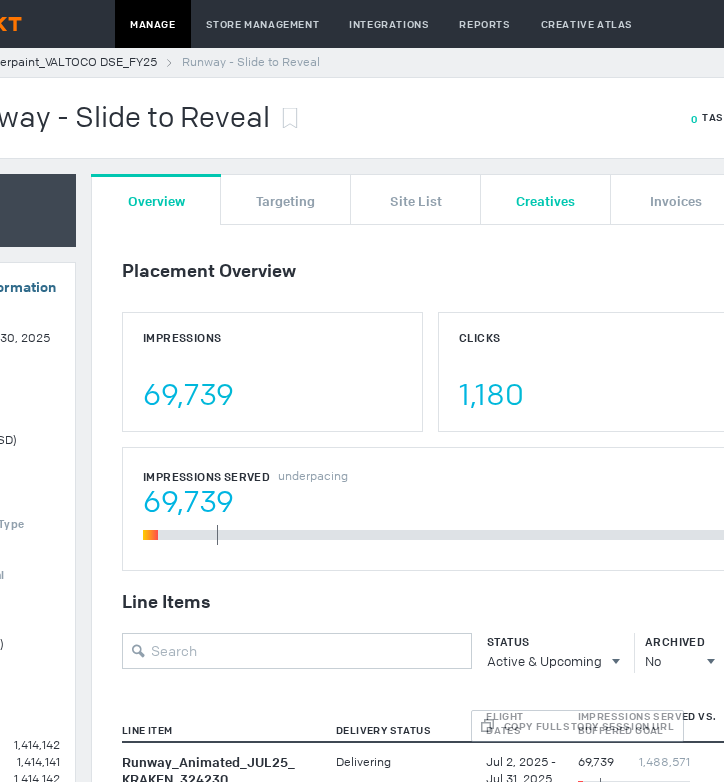 click on "Creatives" at bounding box center (545, 200) 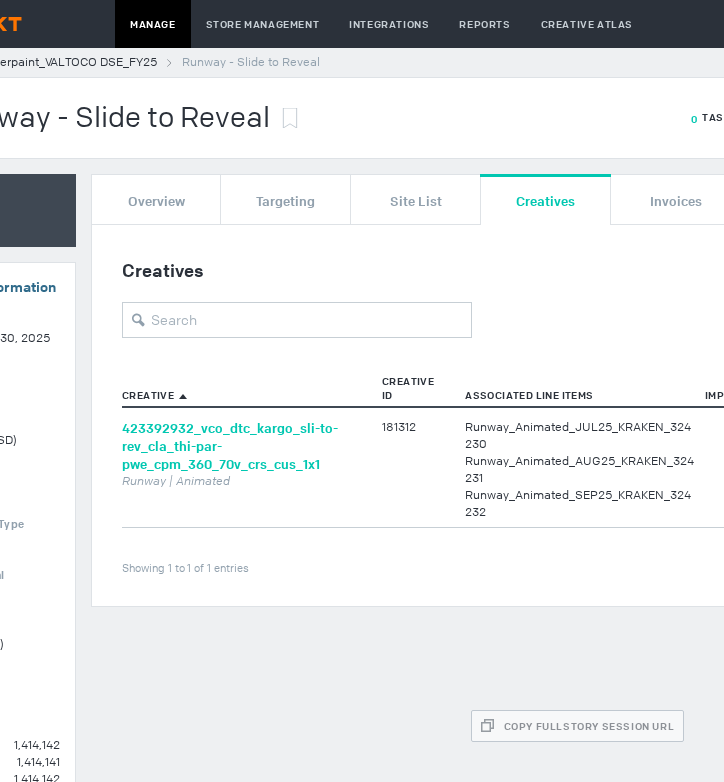 click on "423392932_vco_dtc_kargo_sli-to-rev_cla_thi-par-pwe_cpm_360_70v_crs_cus_1x1" at bounding box center [230, 446] 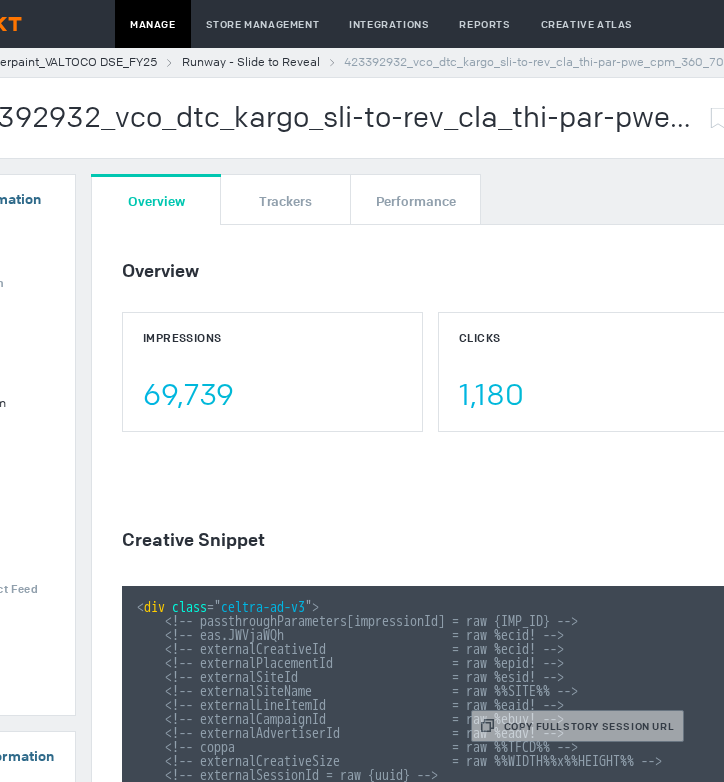 scroll, scrollTop: 0, scrollLeft: 474, axis: horizontal 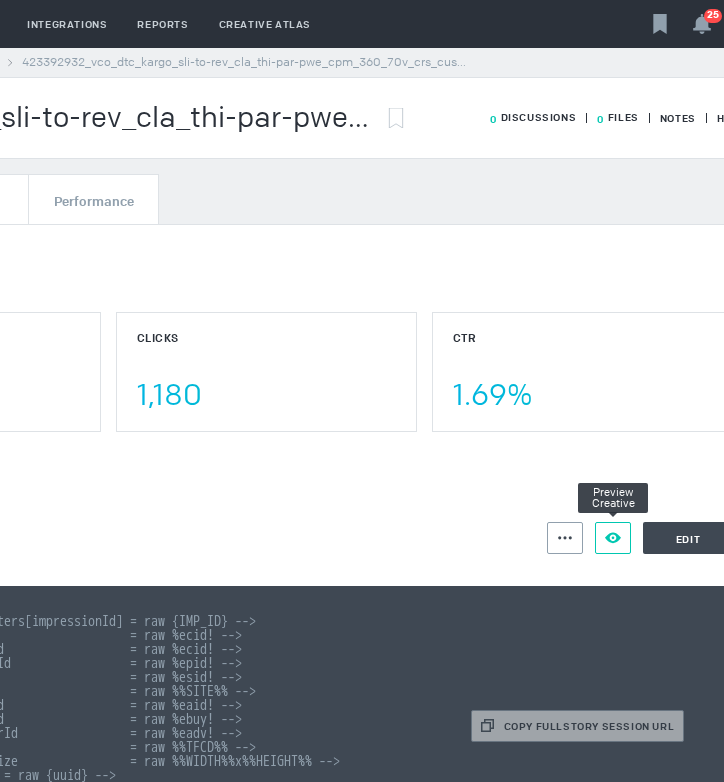 click at bounding box center [565, 537] 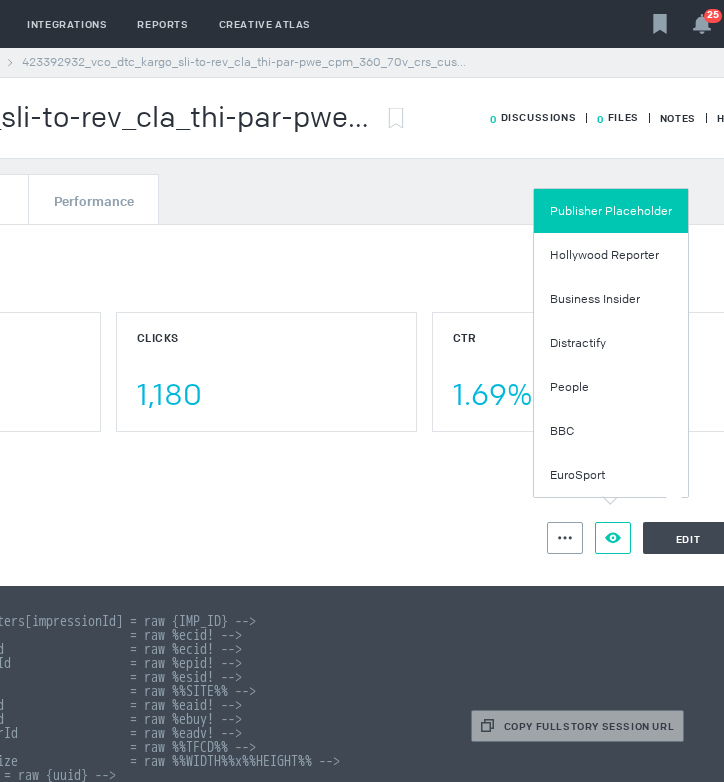 click on "Publisher Placeholder" at bounding box center (611, 211) 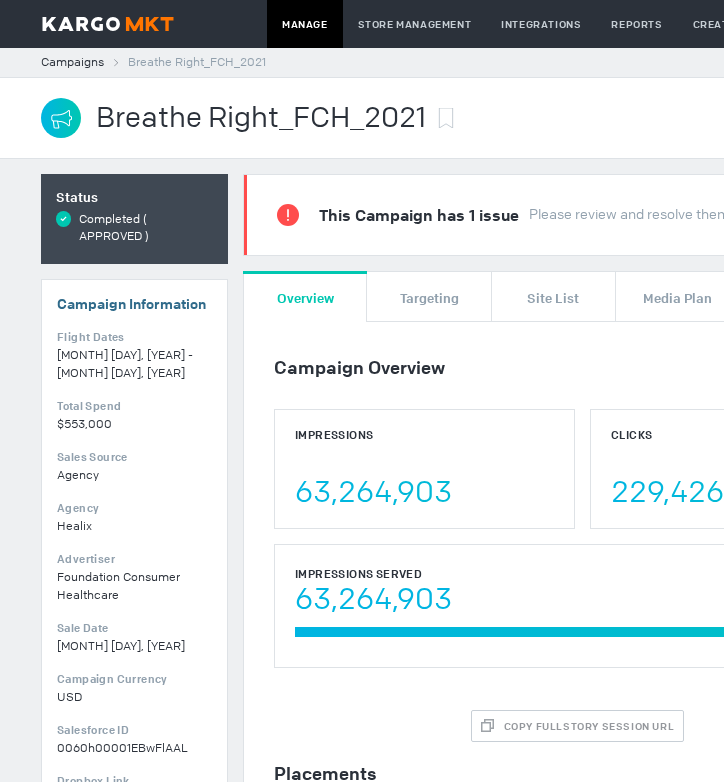scroll, scrollTop: 0, scrollLeft: 0, axis: both 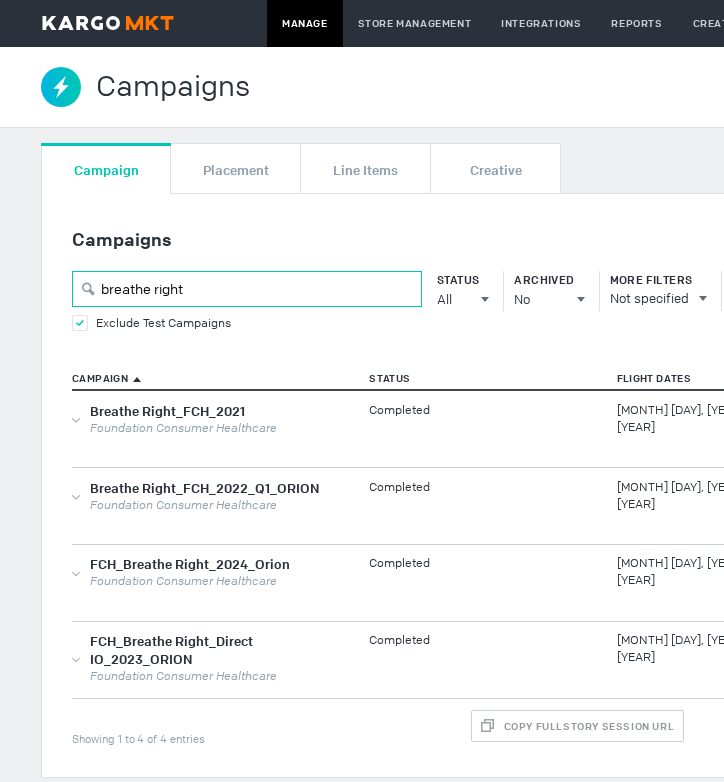 drag, startPoint x: 324, startPoint y: 272, endPoint x: 373, endPoint y: 300, distance: 56.435802 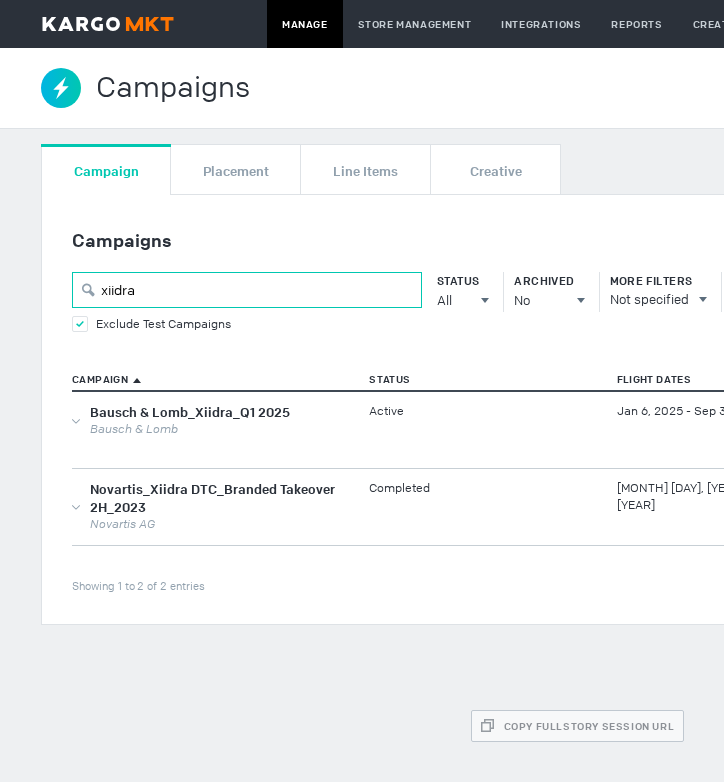 scroll, scrollTop: 0, scrollLeft: 0, axis: both 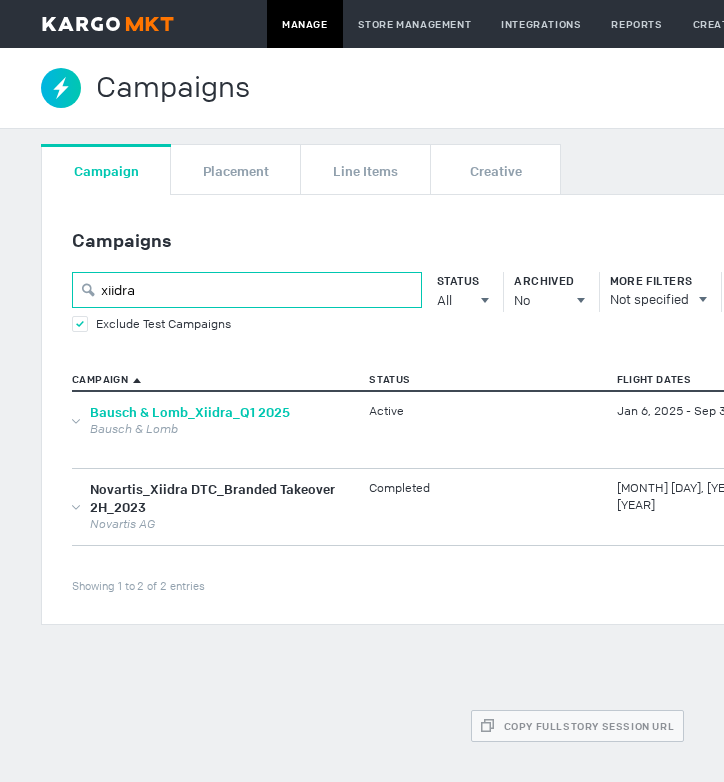 type on "xiidra" 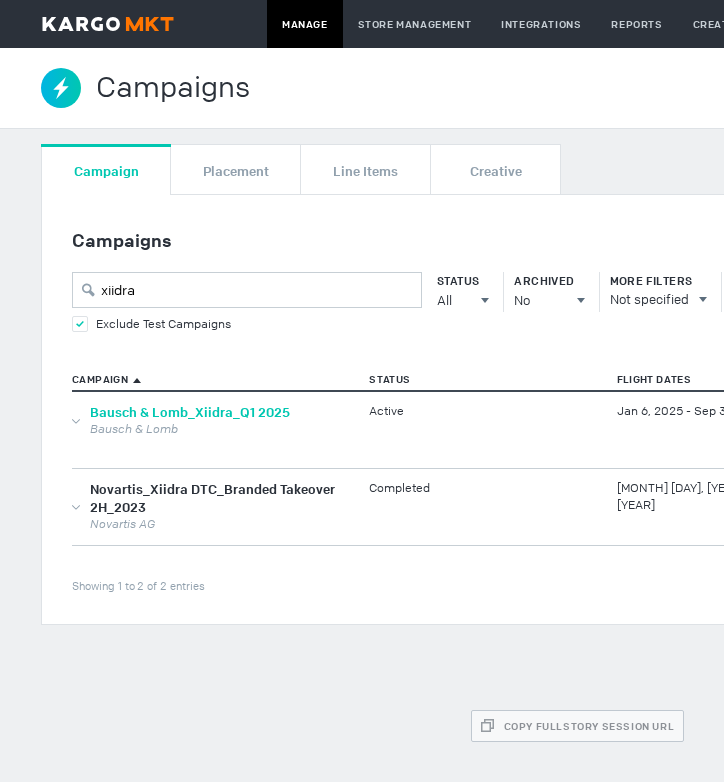 click on "Bausch & Lomb_Xiidra_Q1 2025" at bounding box center (190, 412) 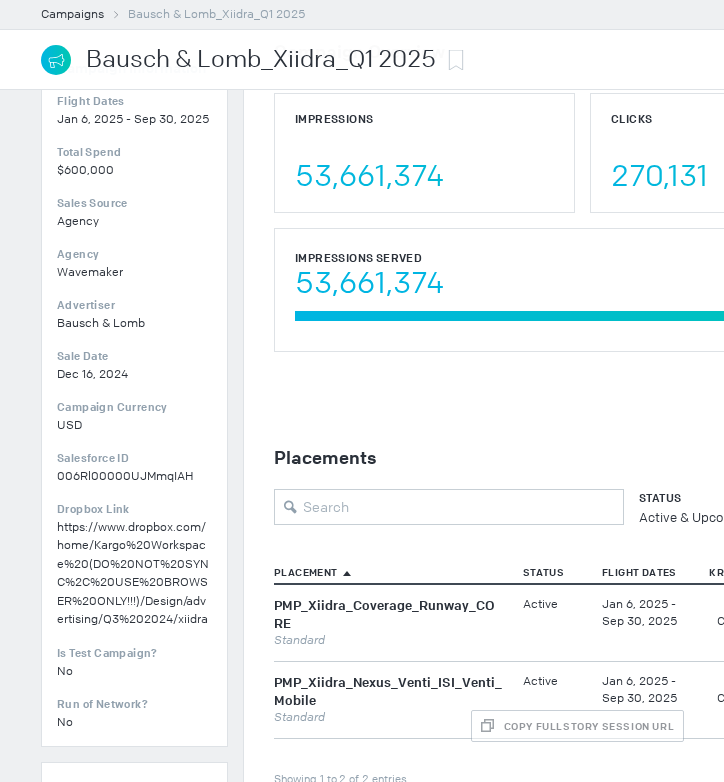 scroll, scrollTop: 279, scrollLeft: 0, axis: vertical 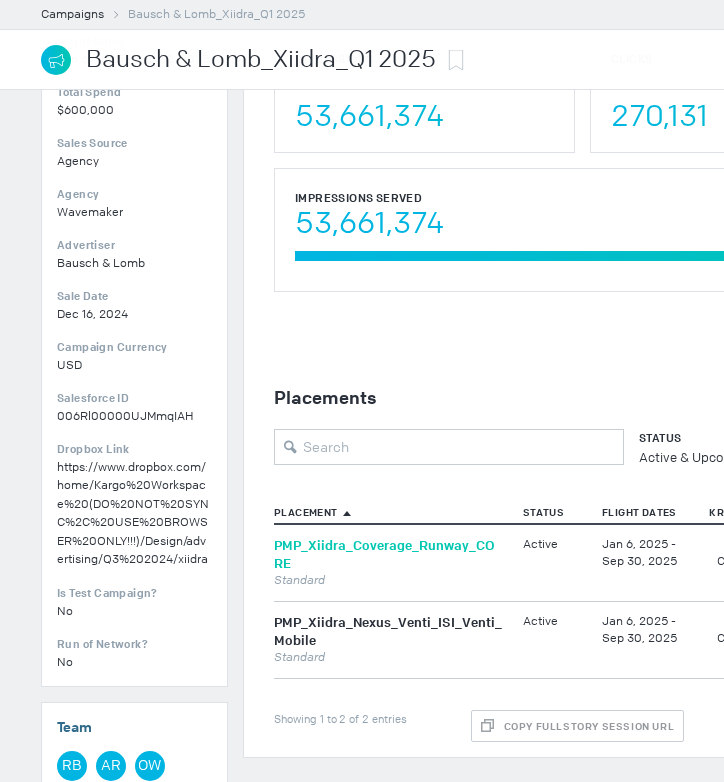 click on "PMP_Xiidra_Coverage_Runway_CORE" at bounding box center (384, 554) 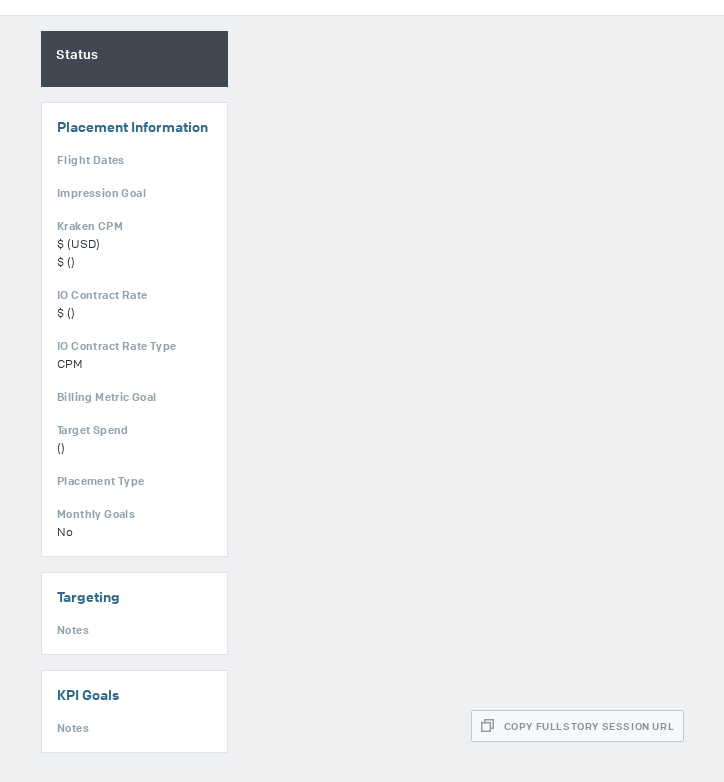 scroll, scrollTop: 0, scrollLeft: 0, axis: both 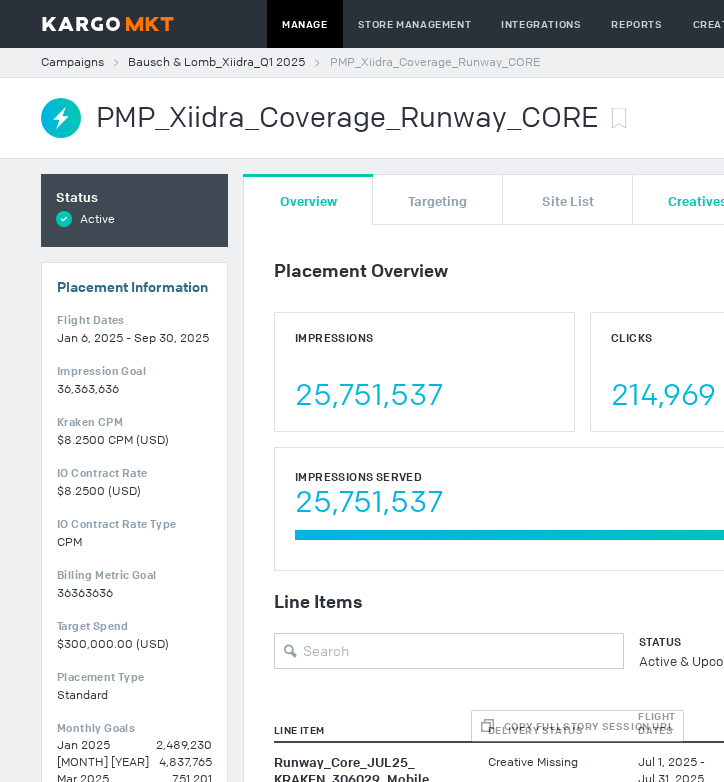 click on "Creatives" at bounding box center [697, 199] 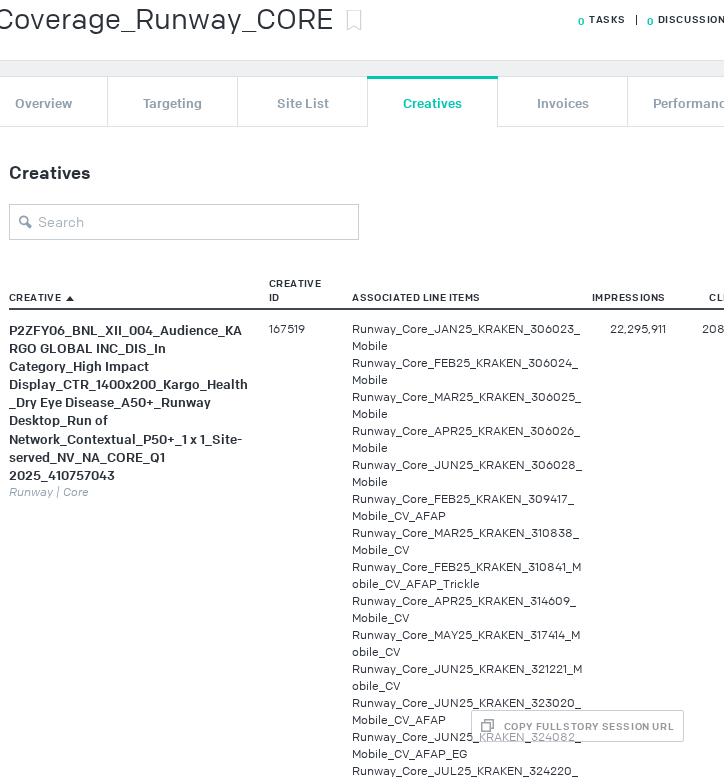 scroll, scrollTop: 98, scrollLeft: 403, axis: both 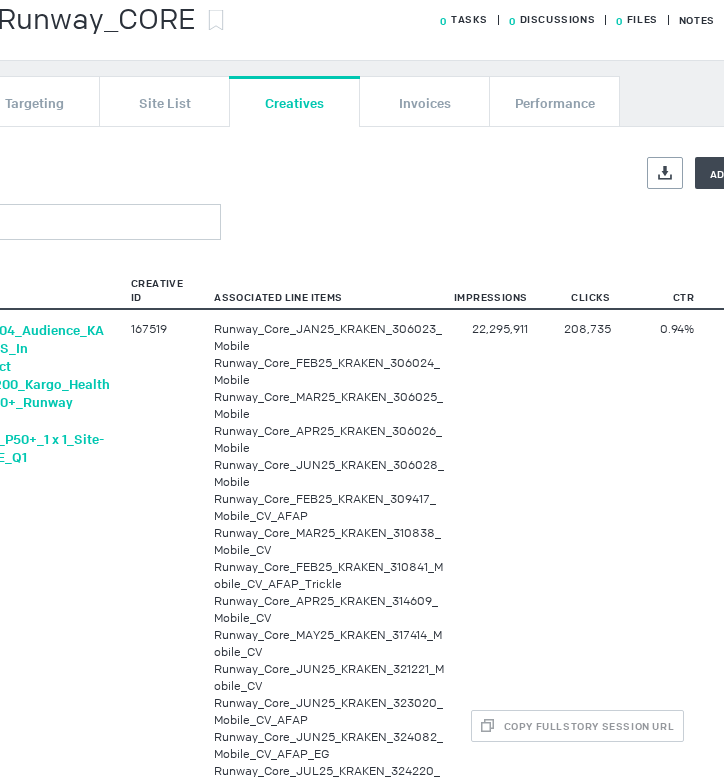 click on "P2ZFY06_BNL_XII_004_Audience_KARGO GLOBAL INC_DIS_In Category_High Impact Display_CTR_1400x200_Kargo_Health_Dry Eye Disease_A50+_Runway Desktop_Run of Network_Contextual_P50+_1 x 1_Site-served_NV_NA_CORE_Q1 2025_410757043" at bounding box center (-10, 403) 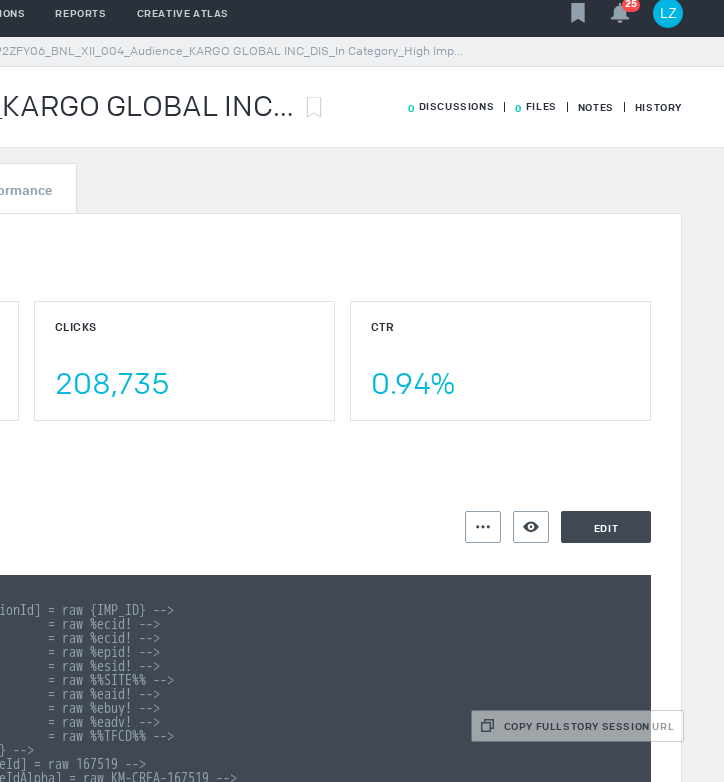 scroll, scrollTop: 0, scrollLeft: 556, axis: horizontal 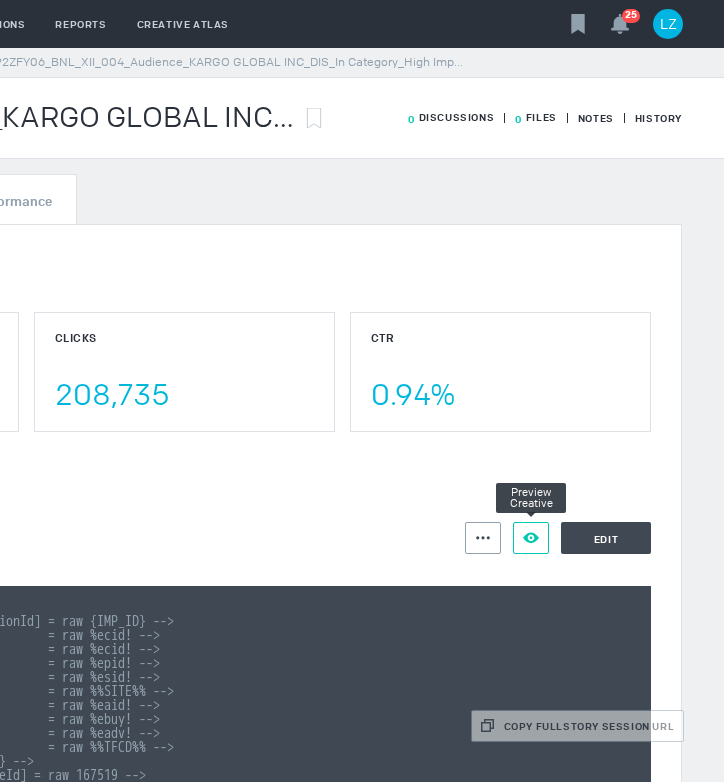 click on "Preview Creative" at bounding box center (531, 538) 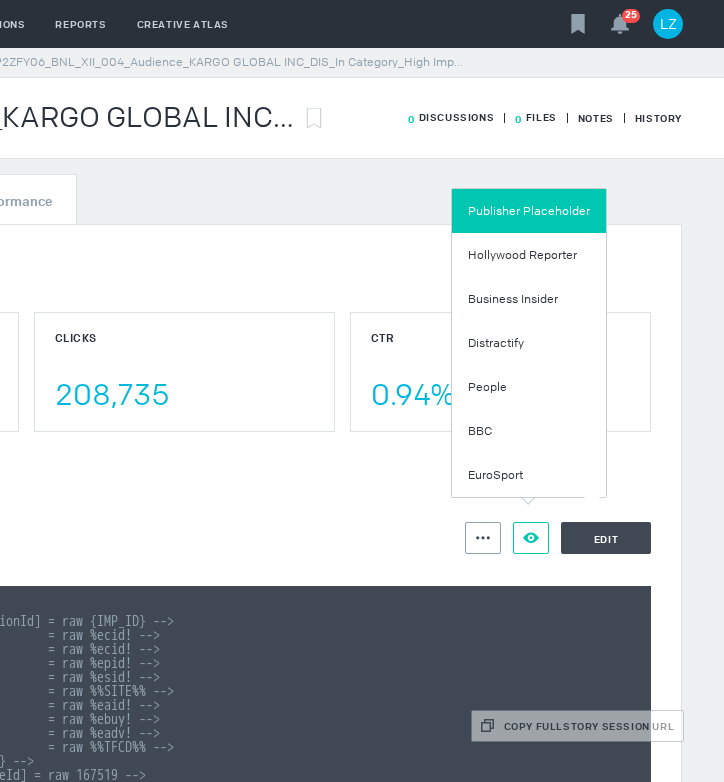click on "Publisher Placeholder" at bounding box center [529, 211] 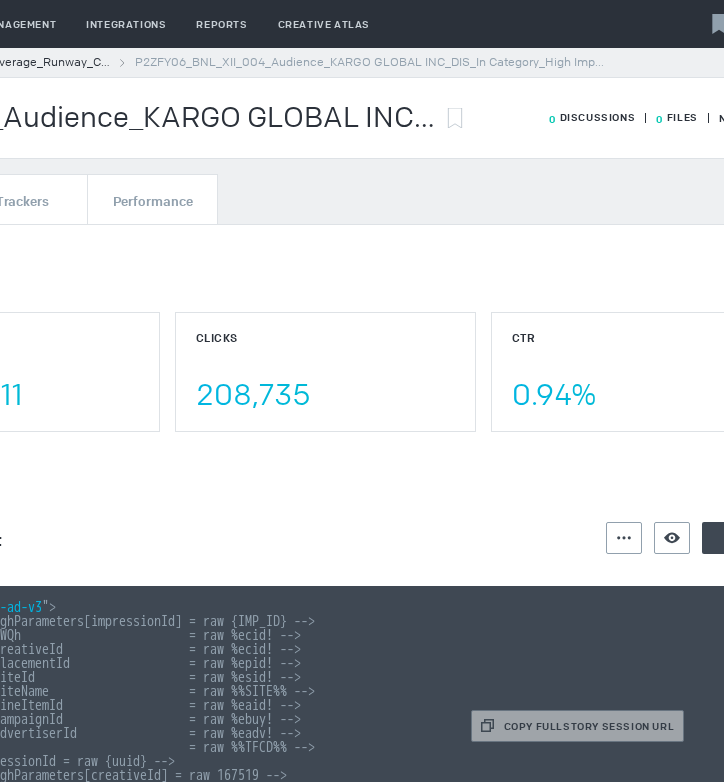 scroll, scrollTop: 0, scrollLeft: 341, axis: horizontal 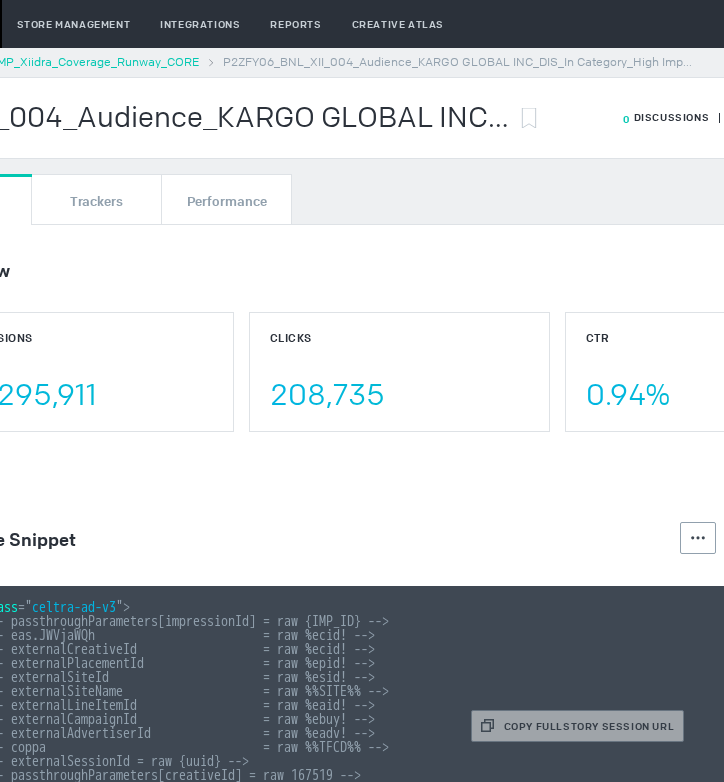 click on "PMP_Xiidra_Coverage_Runway_CORE" at bounding box center (94, 62) 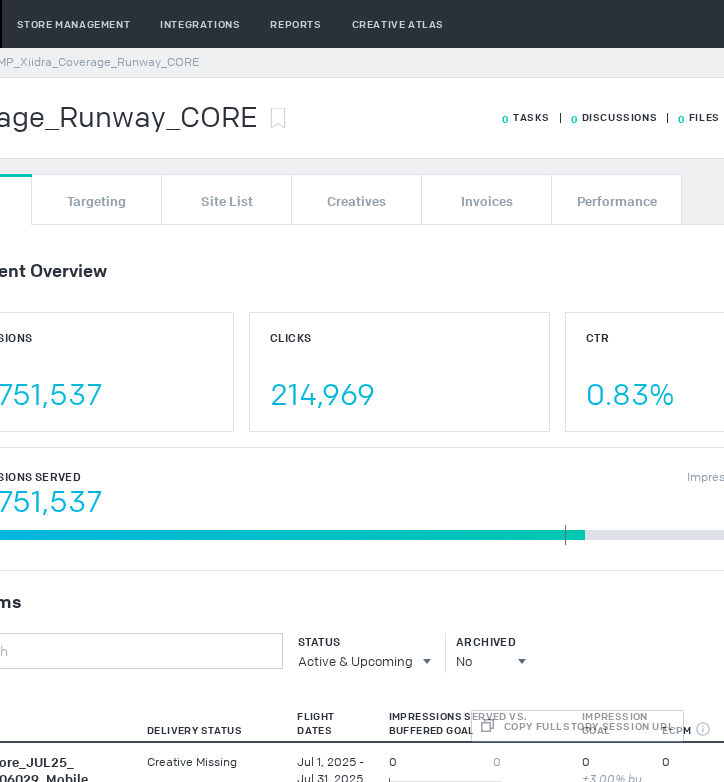 scroll, scrollTop: 2, scrollLeft: 341, axis: both 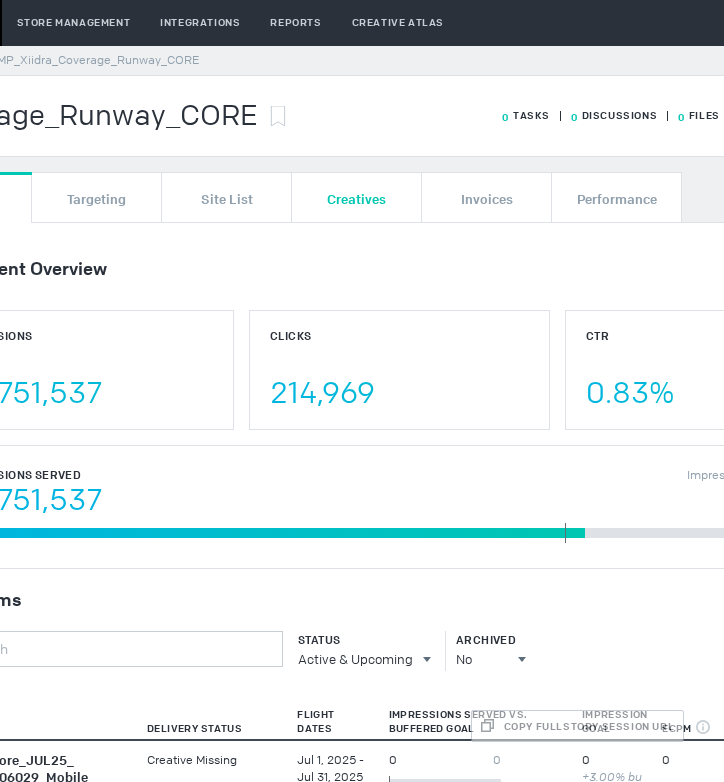 click on "Creatives" at bounding box center [357, 197] 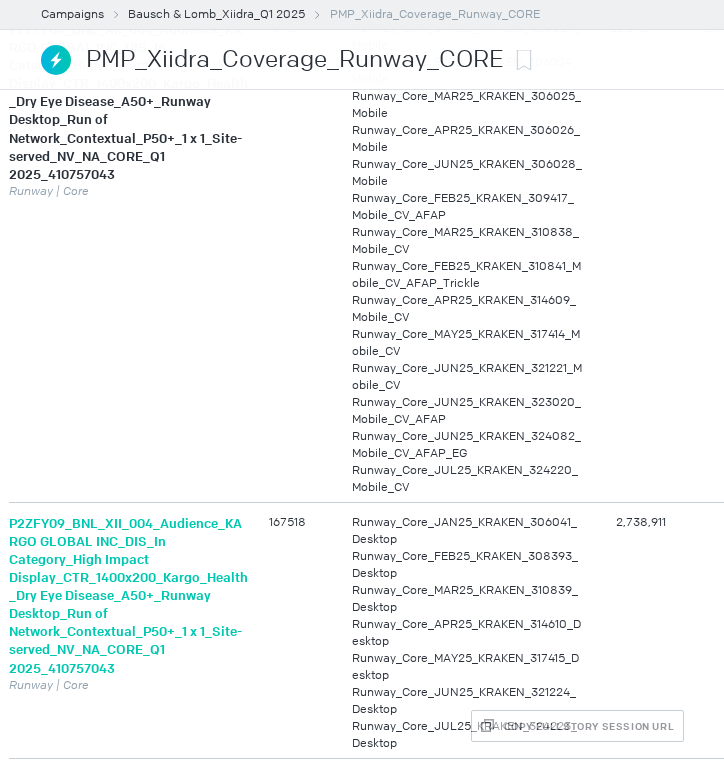 click on "P2ZFY09_BNL_XII_004_Audience_KARGO GLOBAL INC_DIS_In Category_High Impact Display_CTR_1400x200_Kargo_Health_Dry Eye Disease_A50+_Runway Desktop_Run of Network_Contextual_P50+_1 x 1_Site-served_NV_NA_CORE_Q1 2025_410757043" at bounding box center [128, 596] 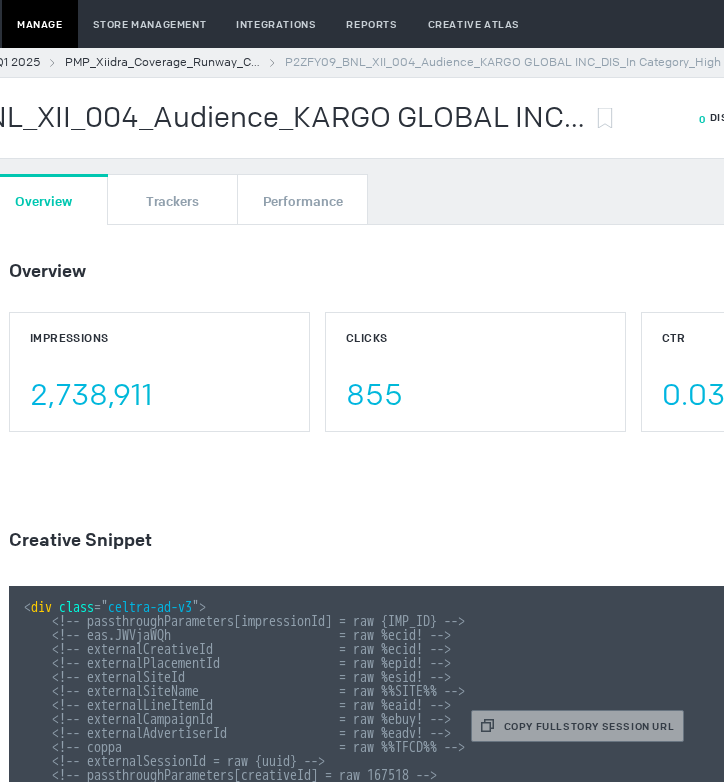 scroll, scrollTop: 0, scrollLeft: 466, axis: horizontal 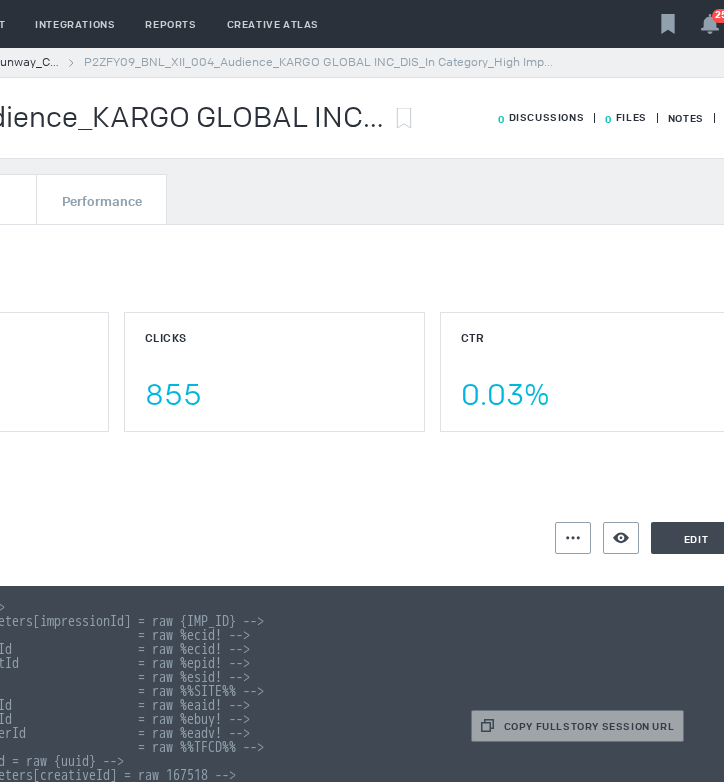 click on "Actions     Preview Creative   Edit" at bounding box center [648, 538] 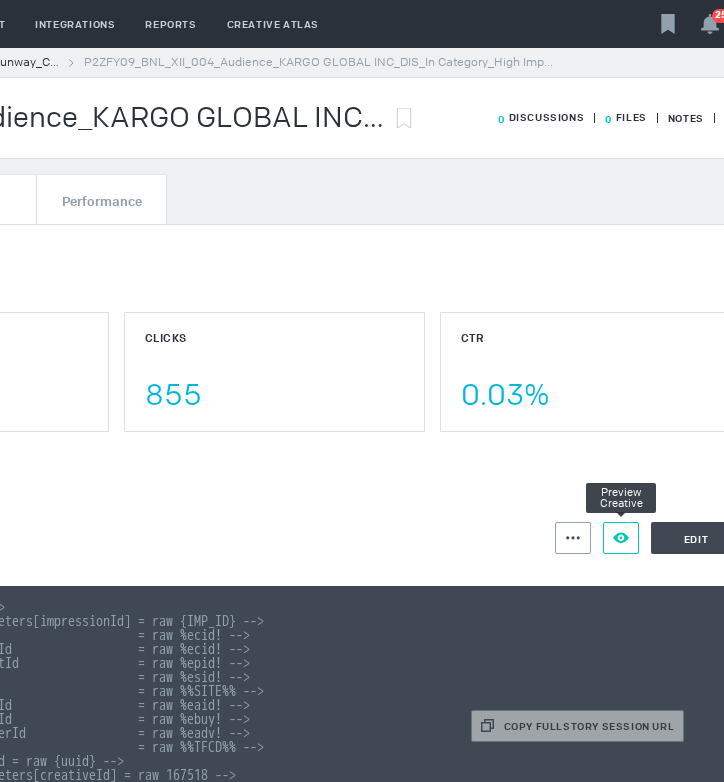 click on "Preview Creative" at bounding box center (621, 538) 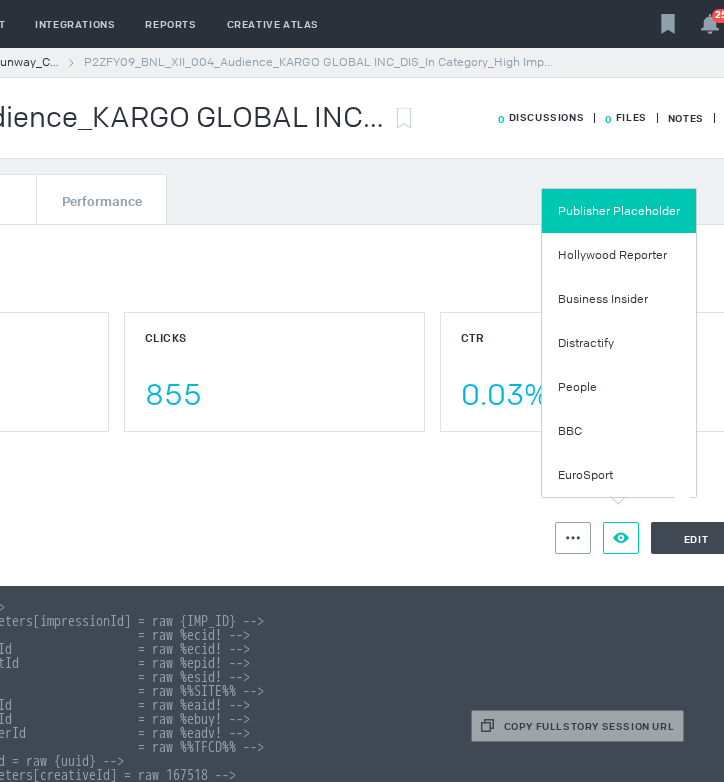 click on "Publisher Placeholder" at bounding box center (619, 211) 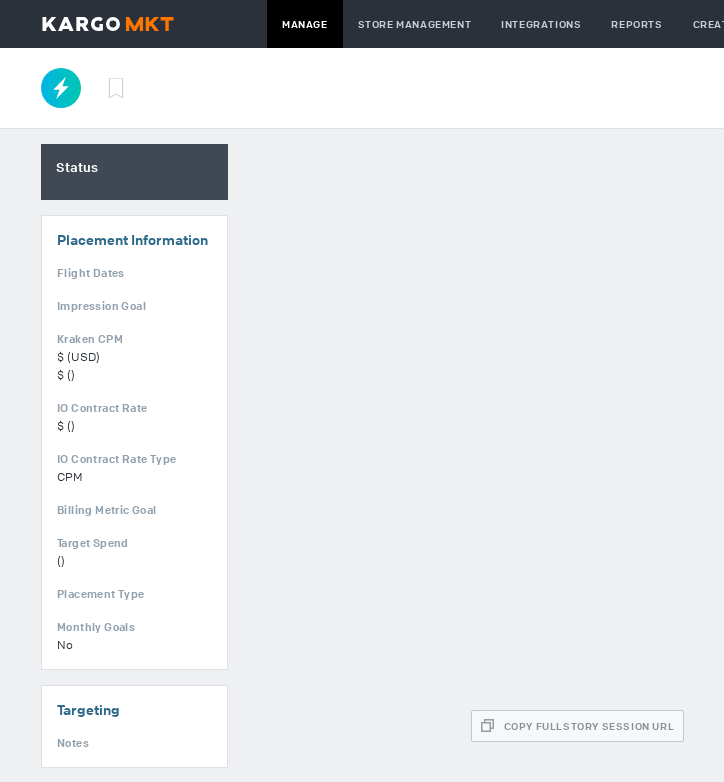 scroll, scrollTop: 0, scrollLeft: 0, axis: both 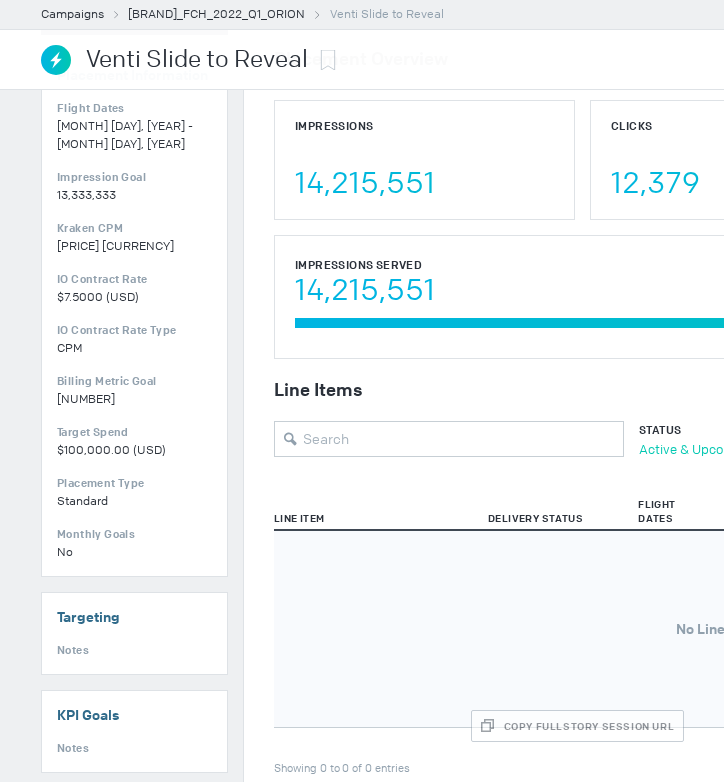 click on "Active & Upcoming" at bounding box center [696, 449] 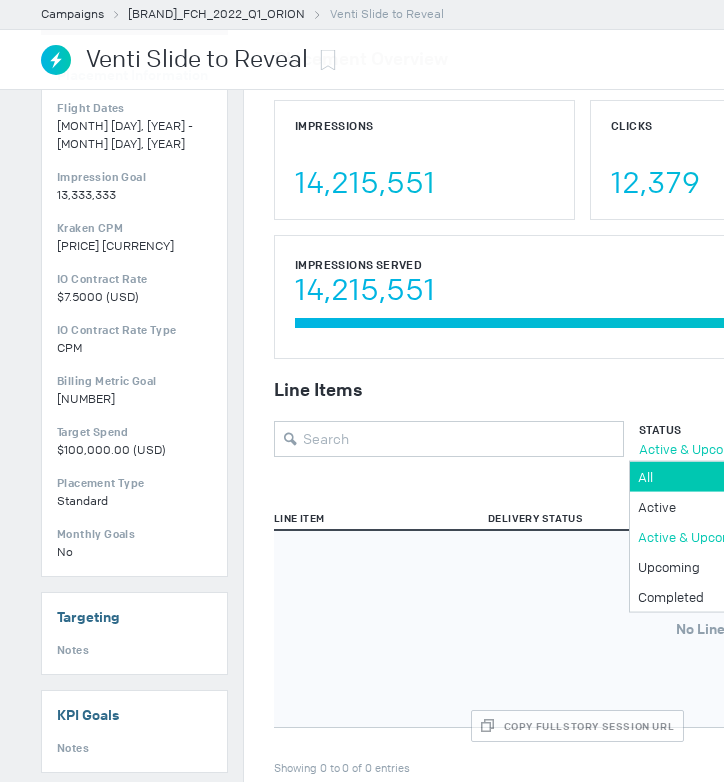 click on "All" at bounding box center [695, 476] 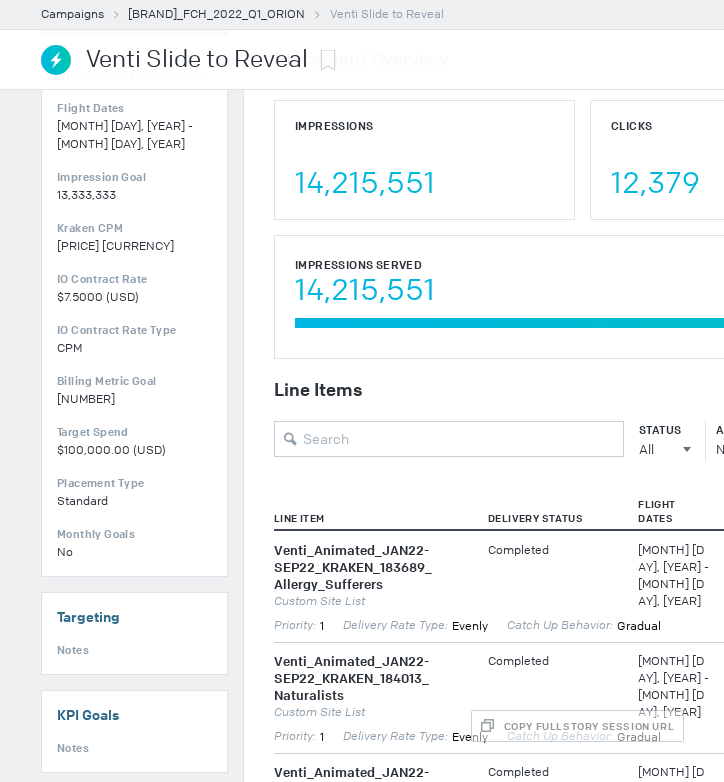 scroll, scrollTop: 0, scrollLeft: 0, axis: both 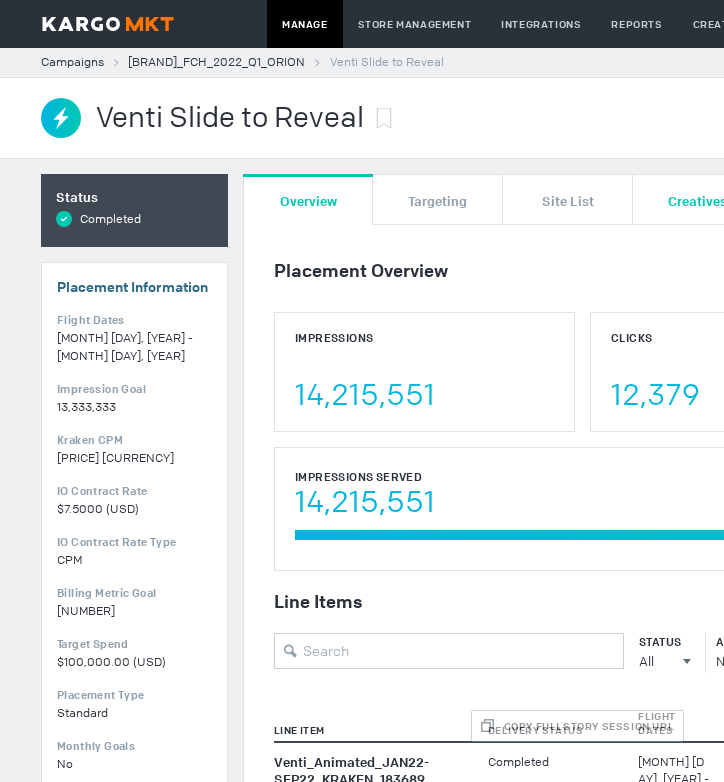 click on "Creatives" at bounding box center (697, 200) 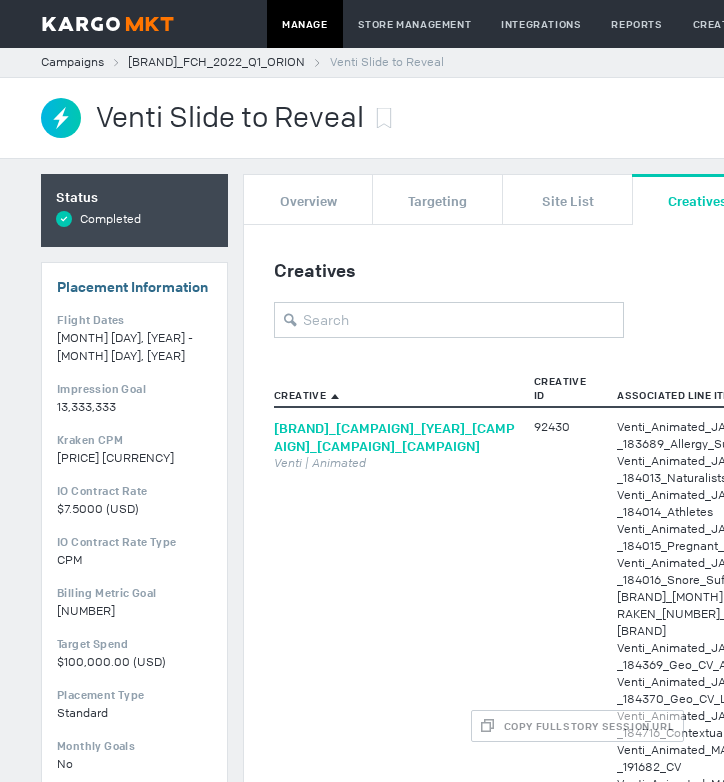 click on "320389724_Direct_Breathe Right_FCH_Venti_Slide to Reveal_2022" at bounding box center [394, 437] 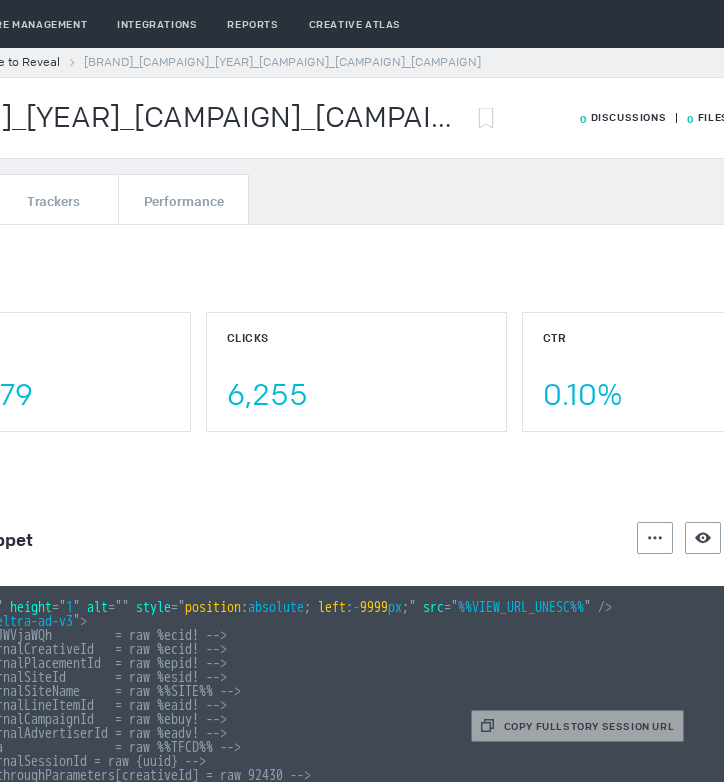 scroll, scrollTop: 0, scrollLeft: 556, axis: horizontal 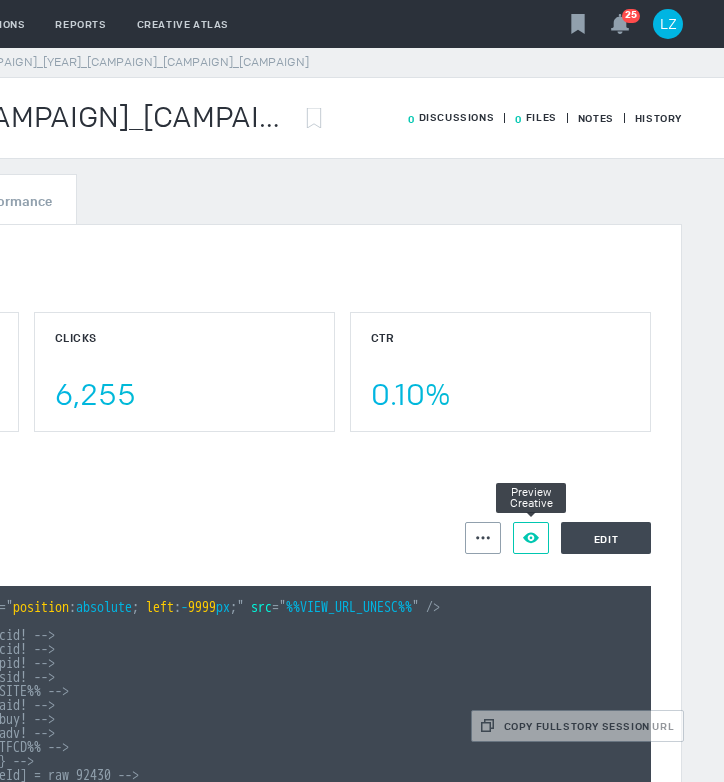 click on "Preview Creative" at bounding box center [531, 538] 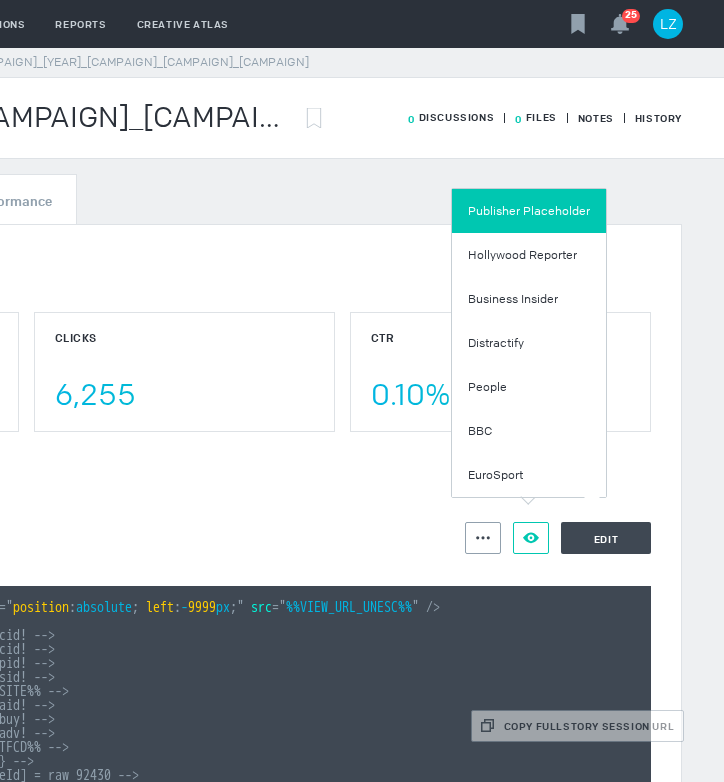 click on "Publisher Placeholder" at bounding box center [529, 211] 